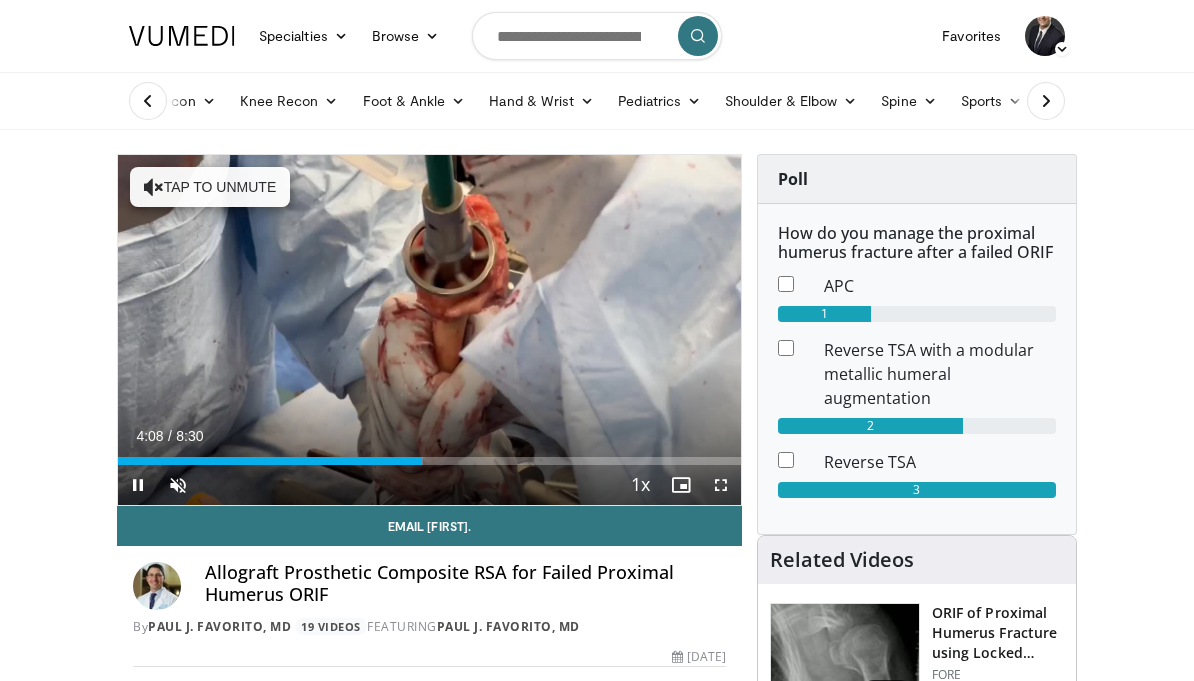 scroll, scrollTop: 0, scrollLeft: 0, axis: both 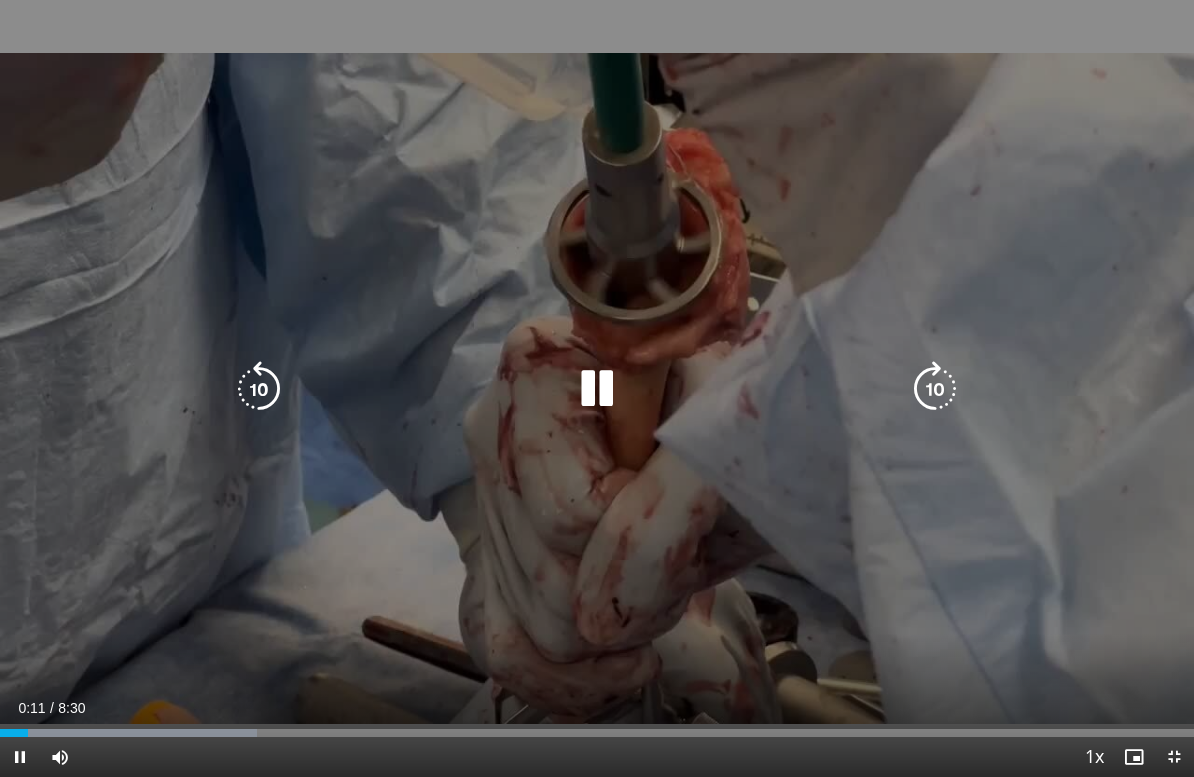 click at bounding box center [597, 389] 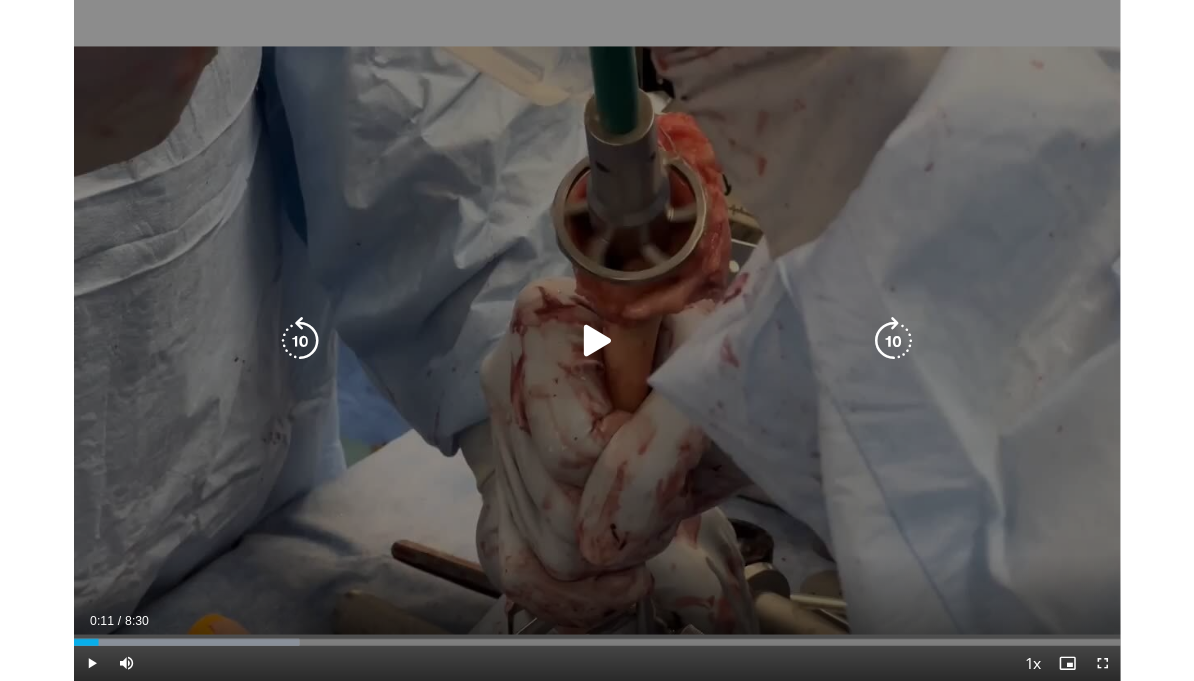 scroll, scrollTop: 0, scrollLeft: 0, axis: both 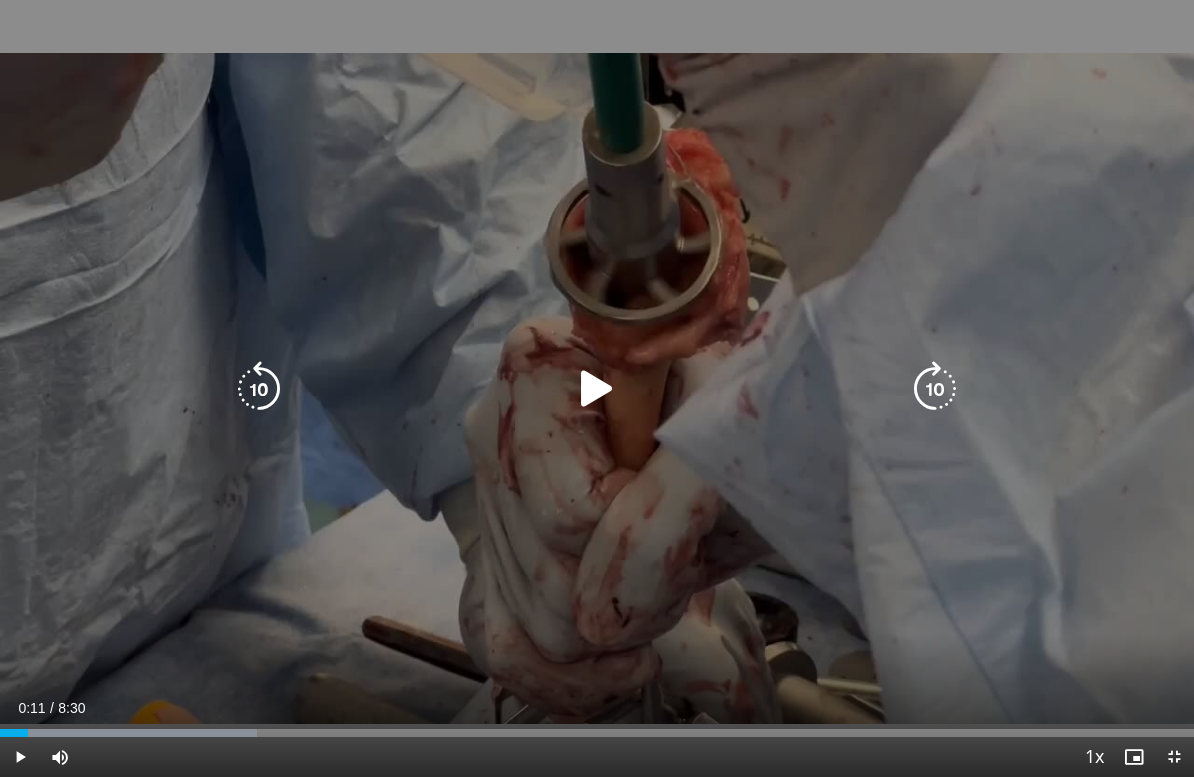 click at bounding box center (597, 389) 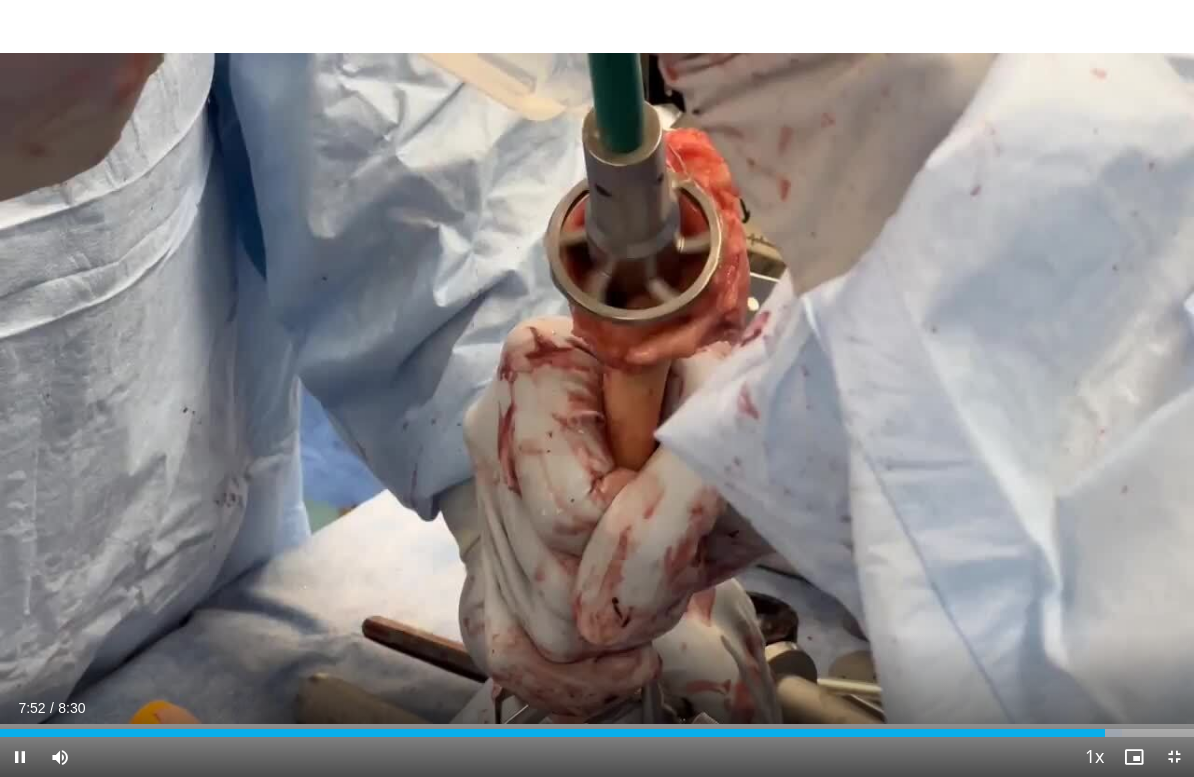 click on "Loaded :  93.98%" at bounding box center (597, 733) 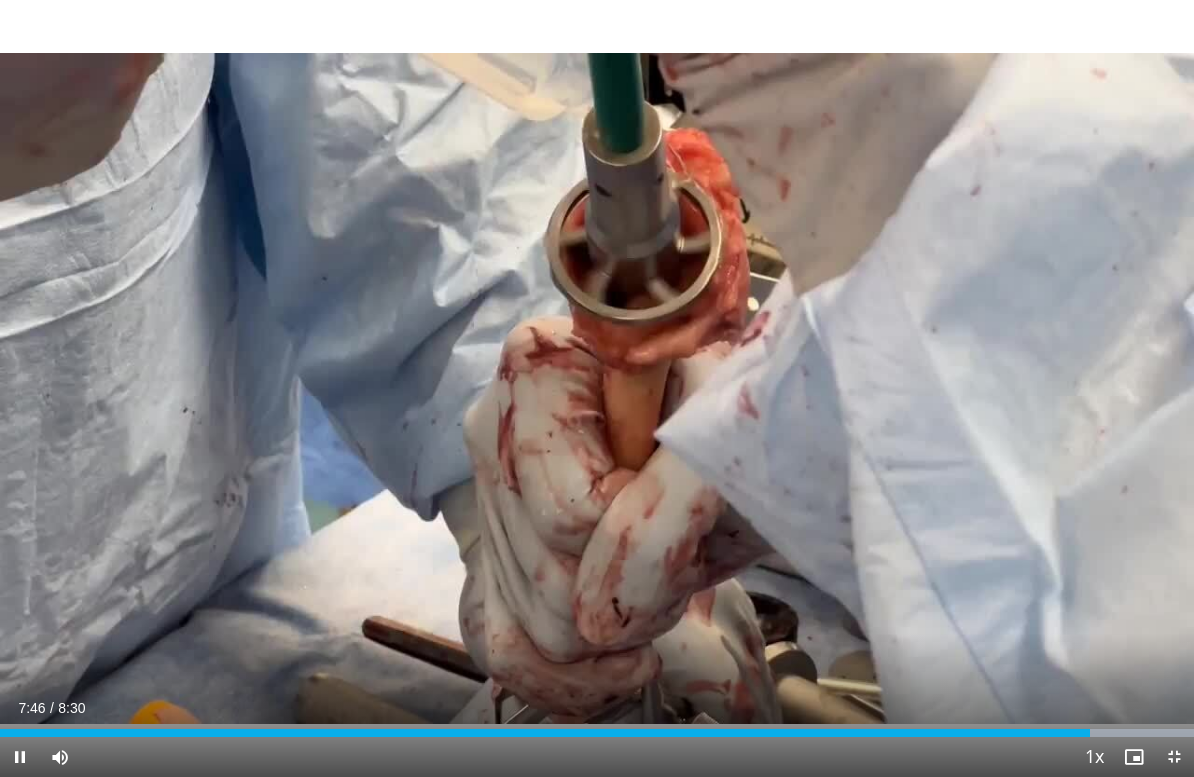 click at bounding box center (20, 757) 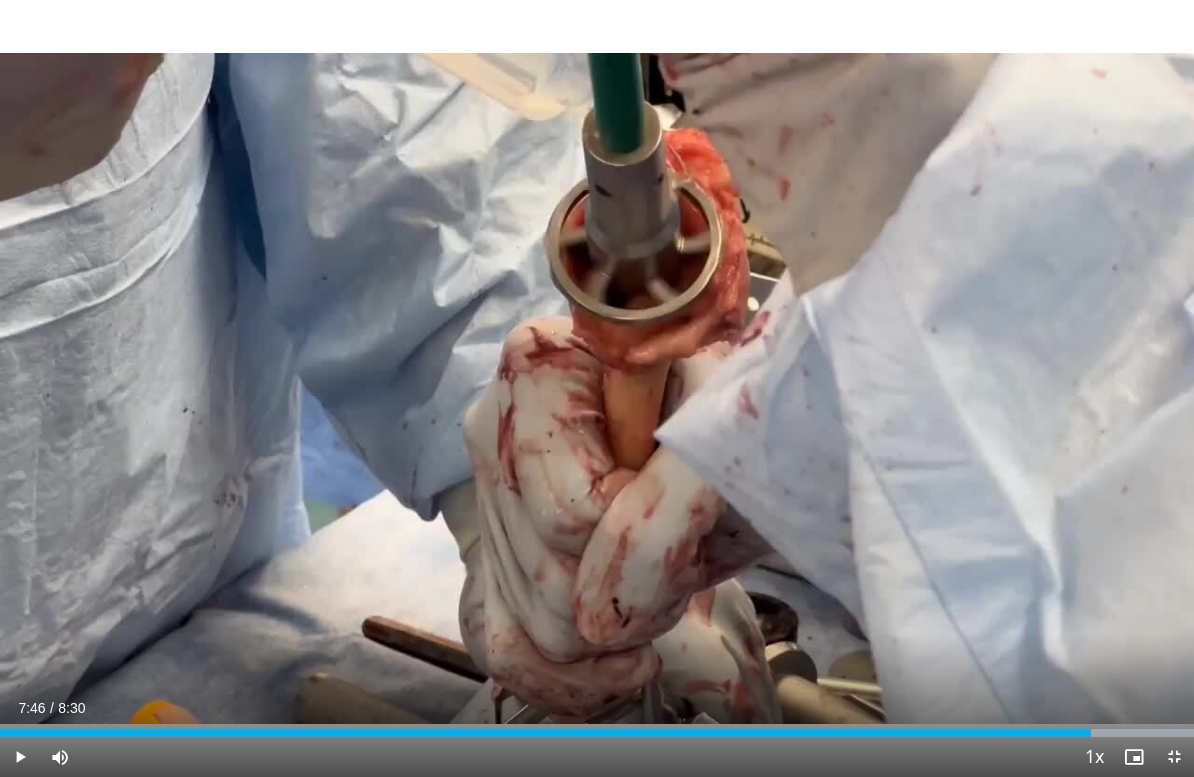 click at bounding box center (20, 757) 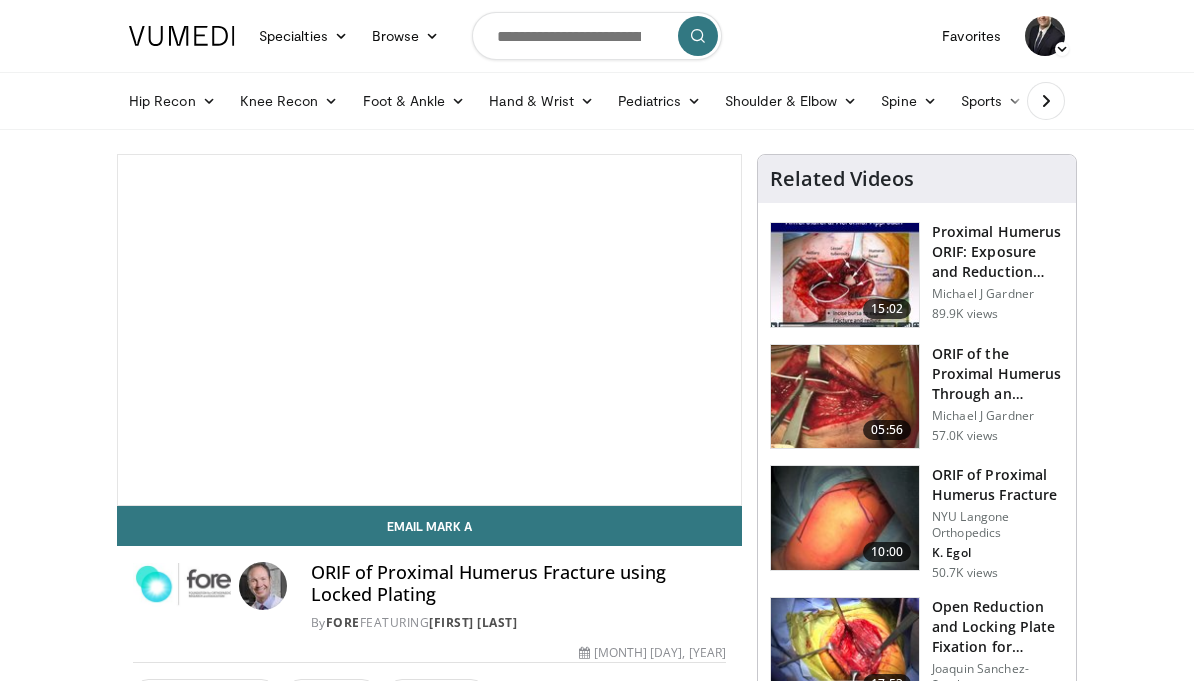 scroll, scrollTop: 0, scrollLeft: 0, axis: both 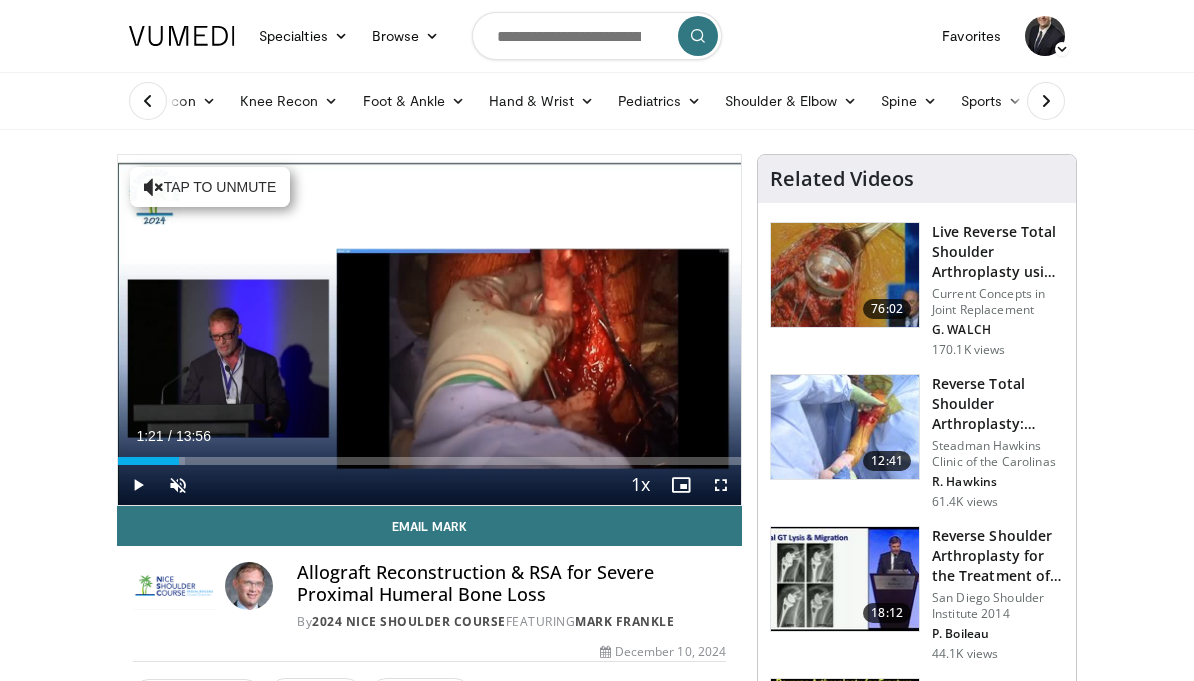 click on "Tap to unmute" at bounding box center [210, 187] 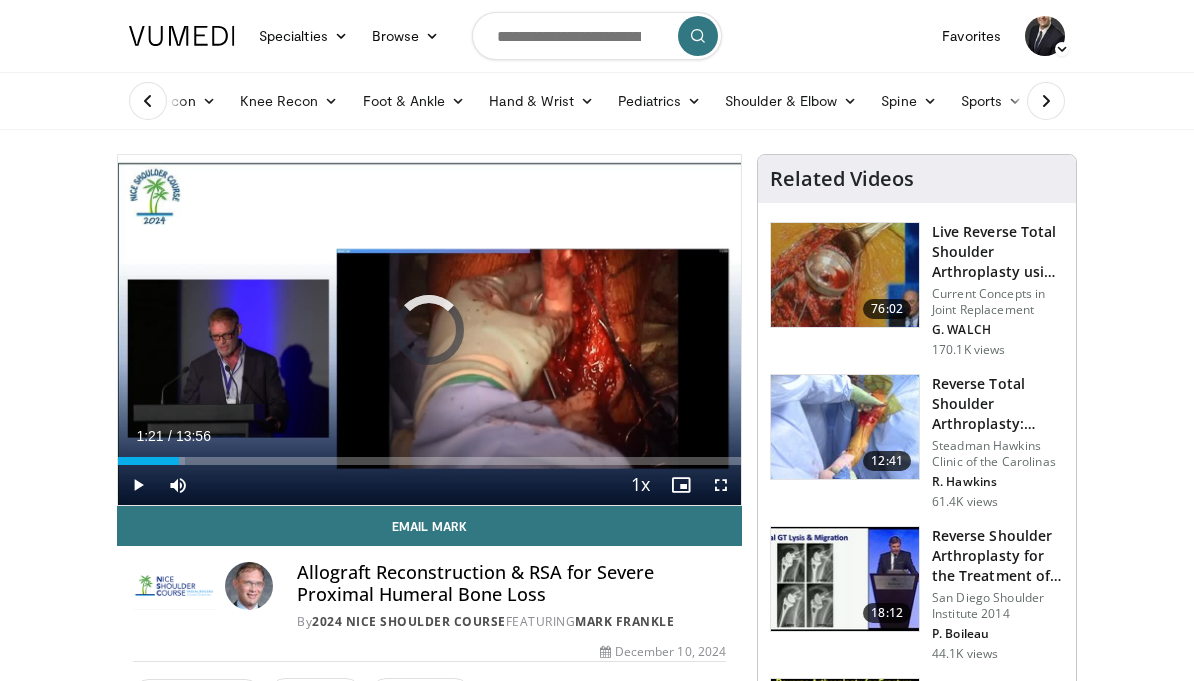 click at bounding box center [148, 461] 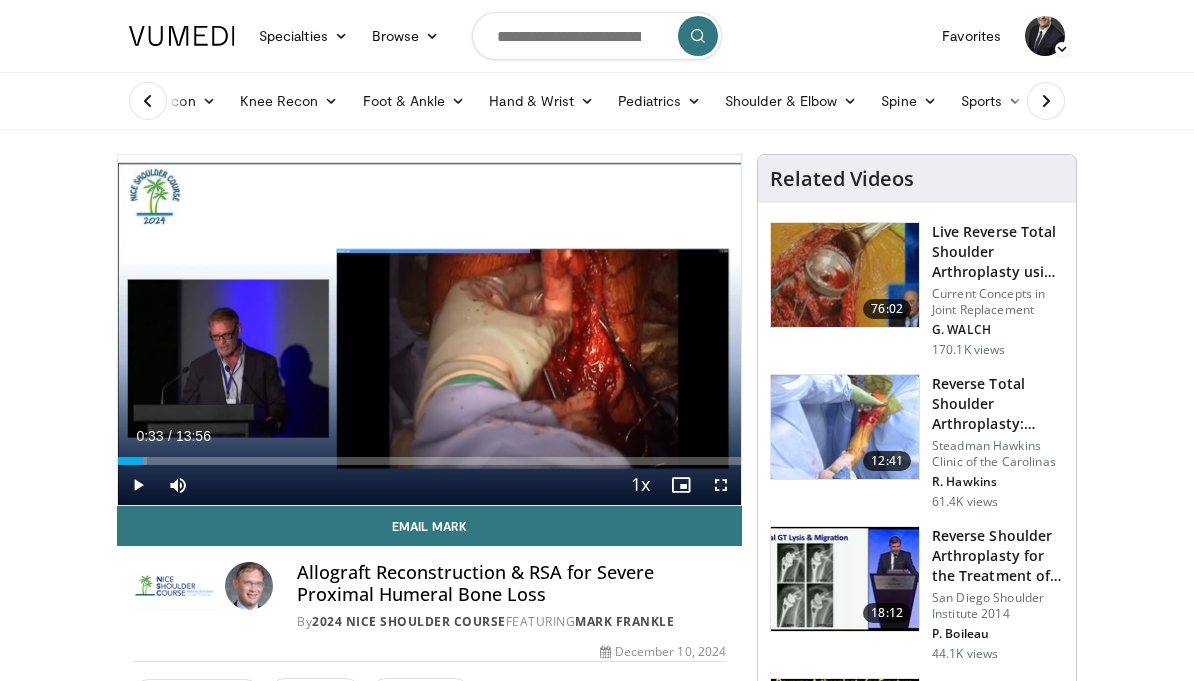 click on "Current Time  0:33 / Duration  13:56" at bounding box center (429, 436) 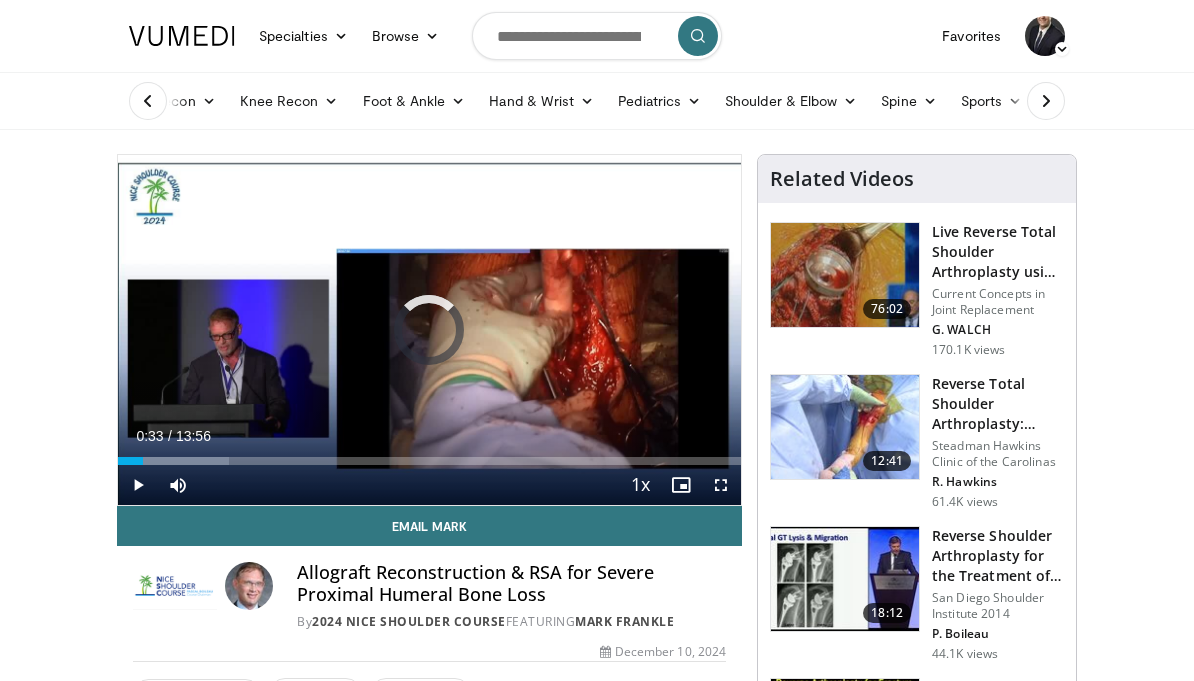 click at bounding box center (130, 461) 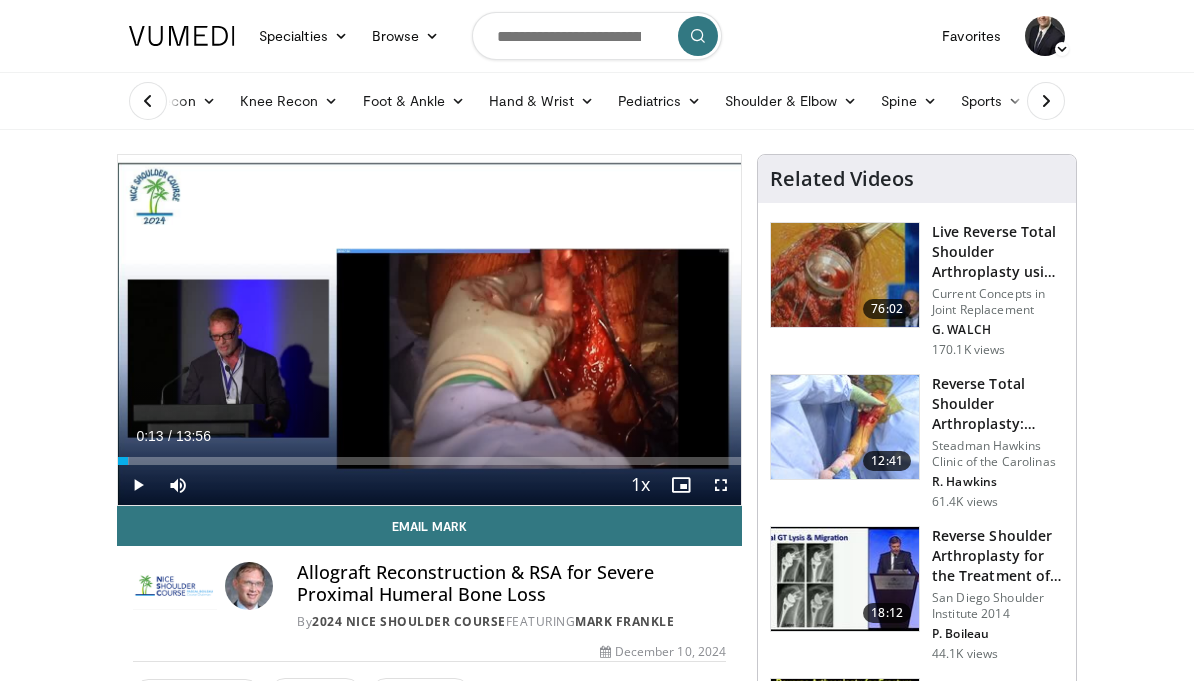 click at bounding box center [721, 485] 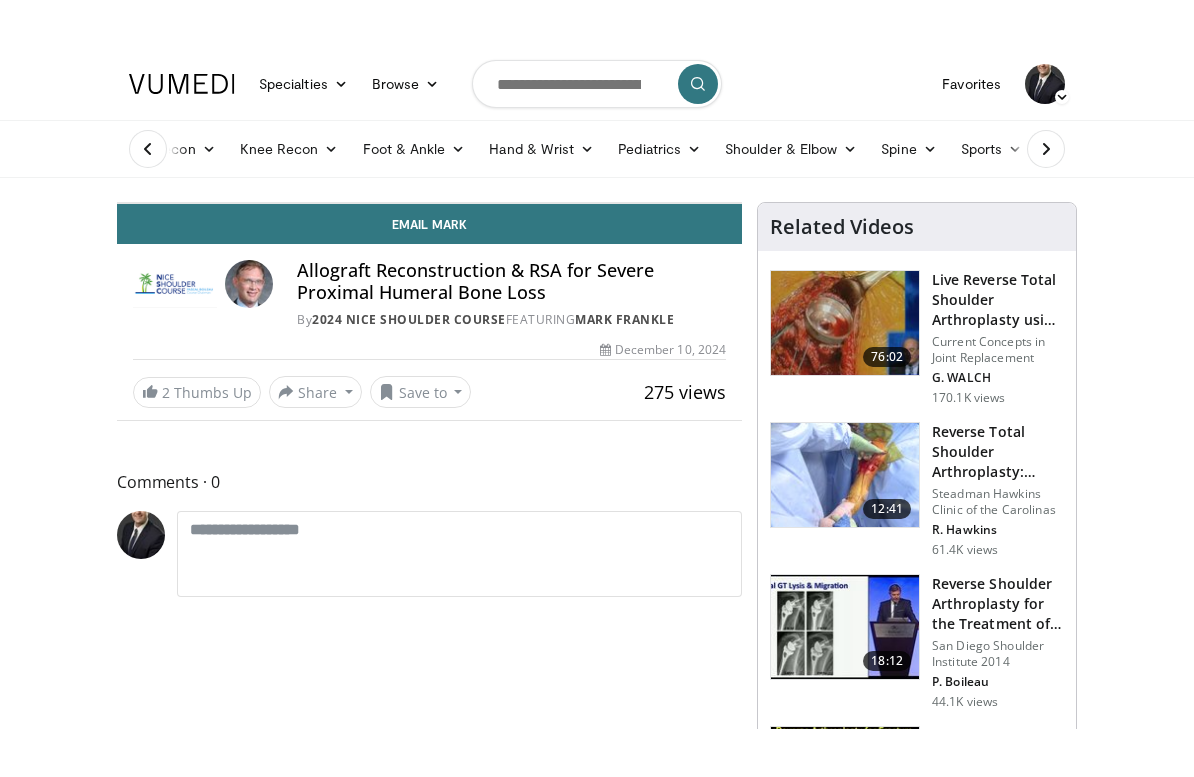 scroll, scrollTop: 24, scrollLeft: 0, axis: vertical 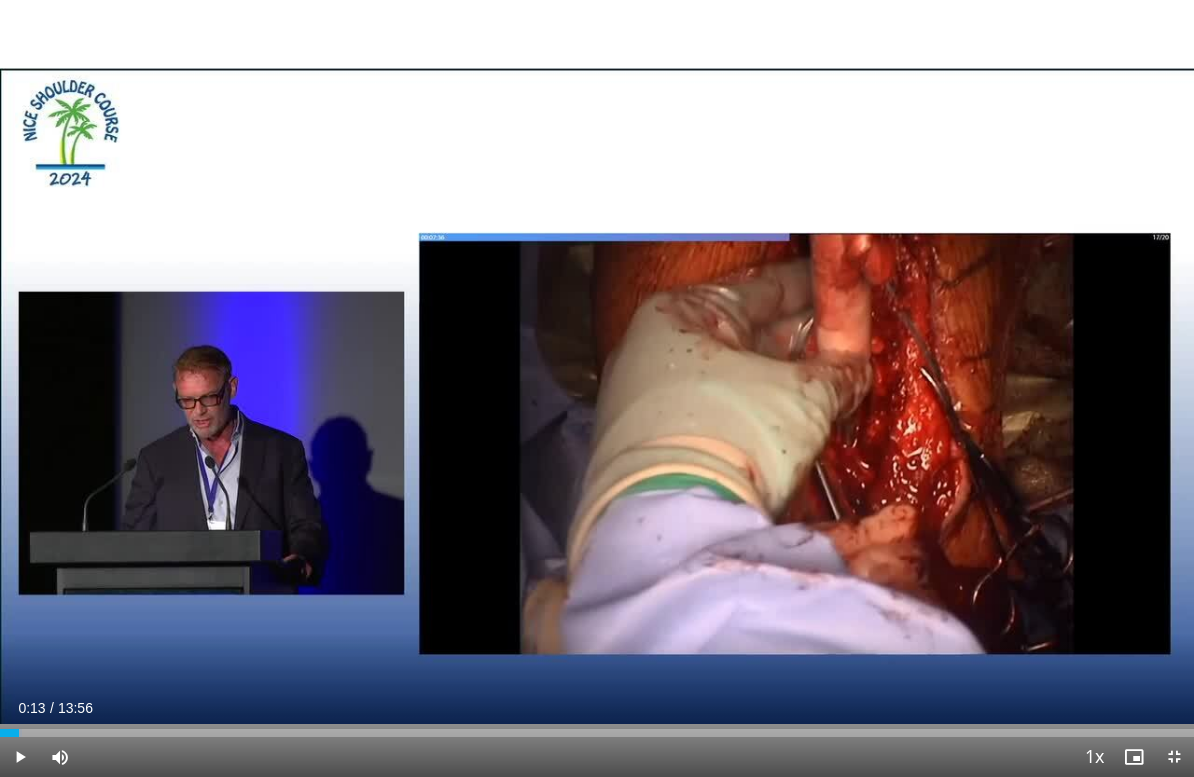 click at bounding box center (20, 757) 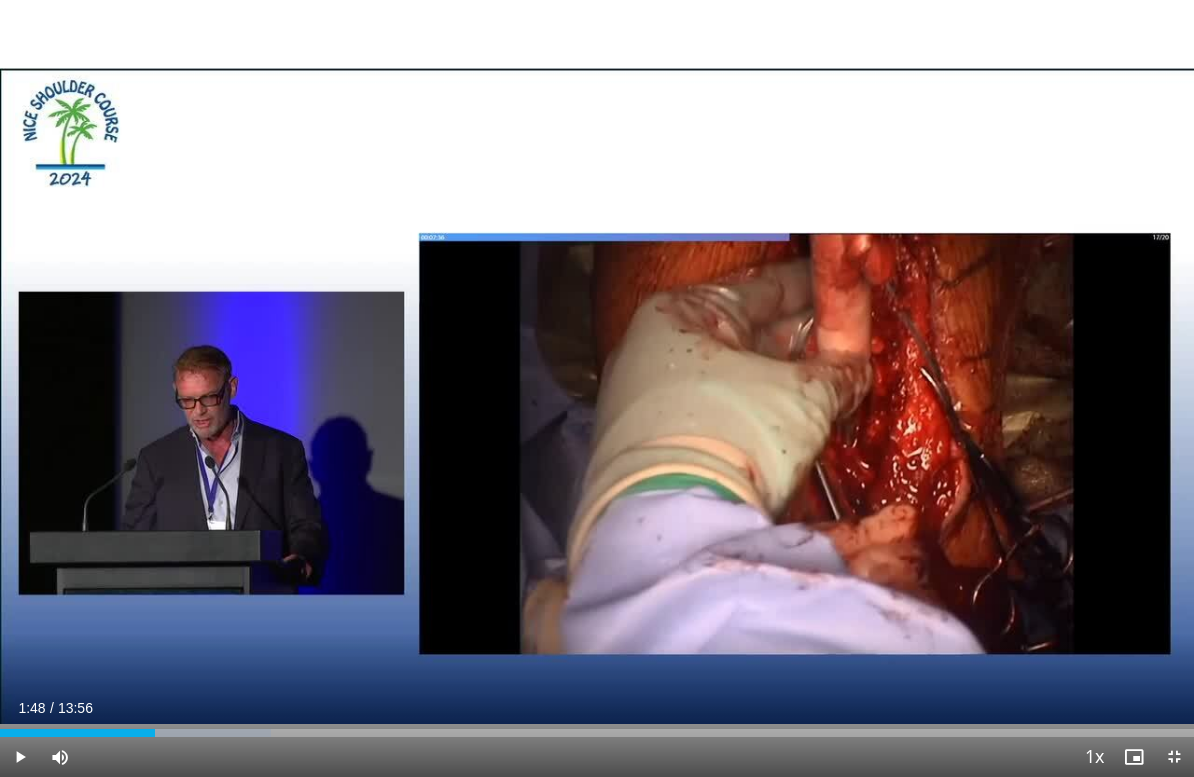 click at bounding box center [20, 757] 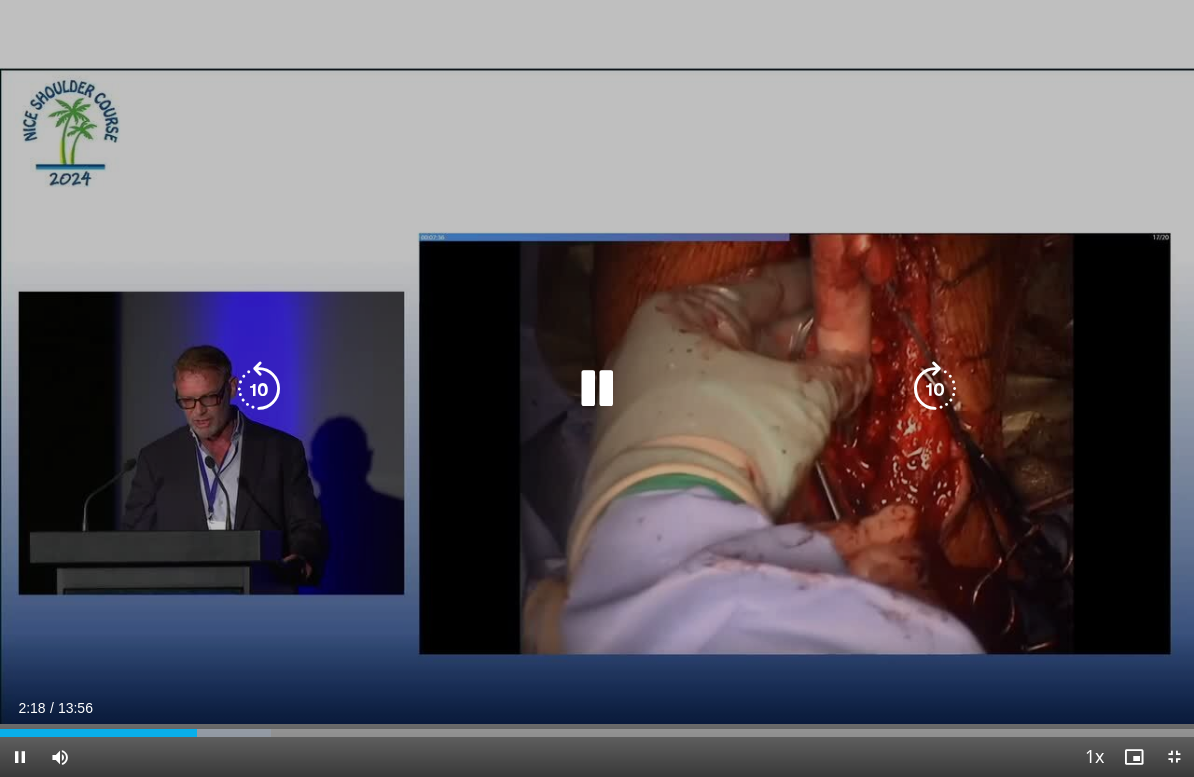 click at bounding box center [597, 389] 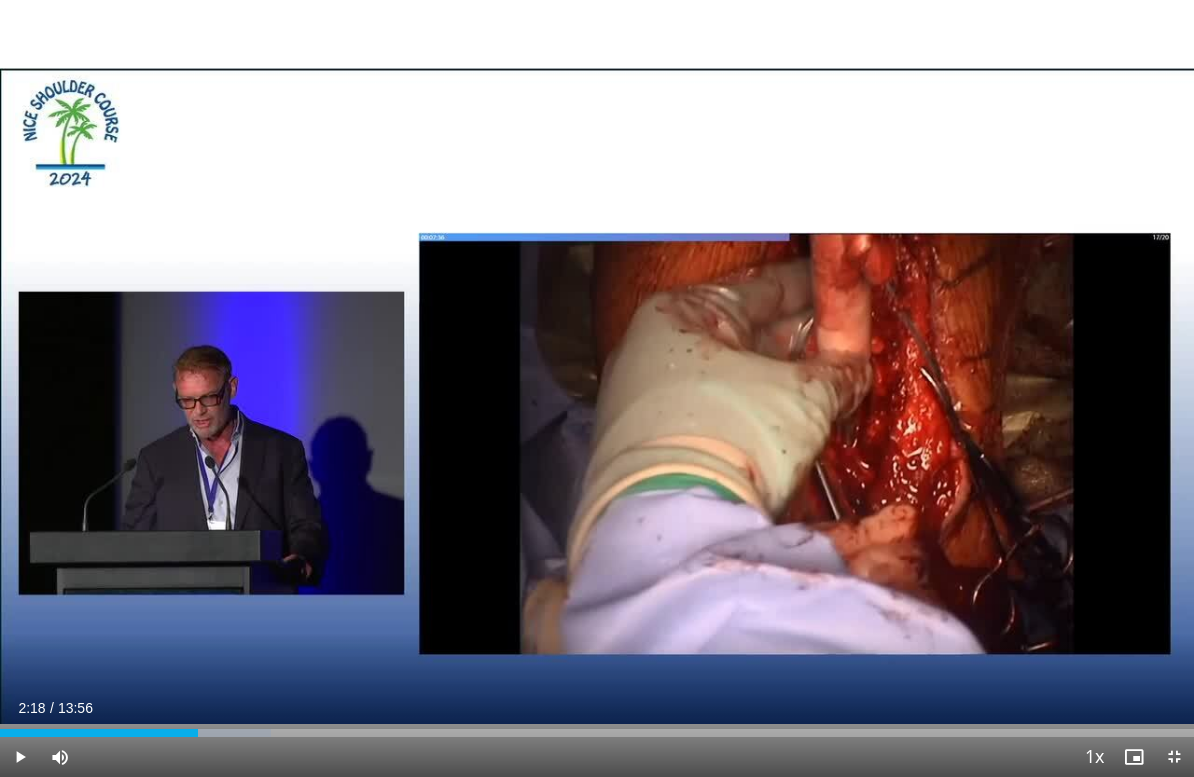 click at bounding box center [20, 757] 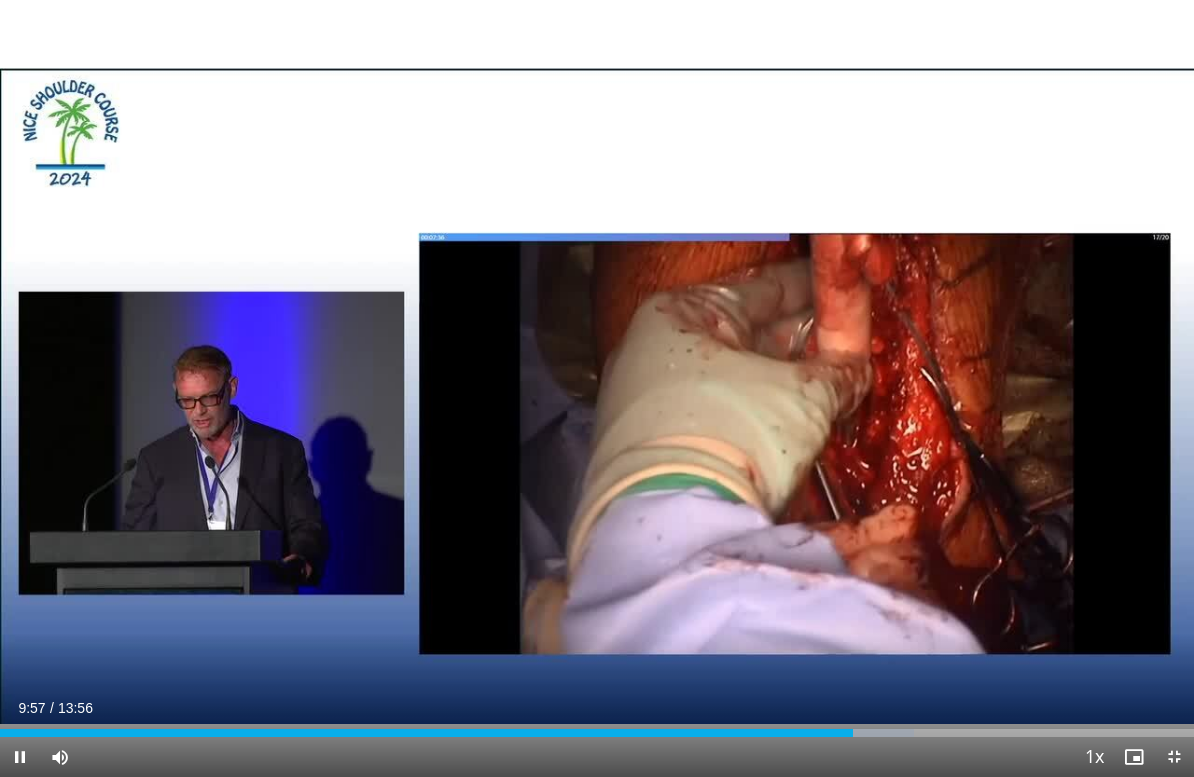 click at bounding box center (20, 757) 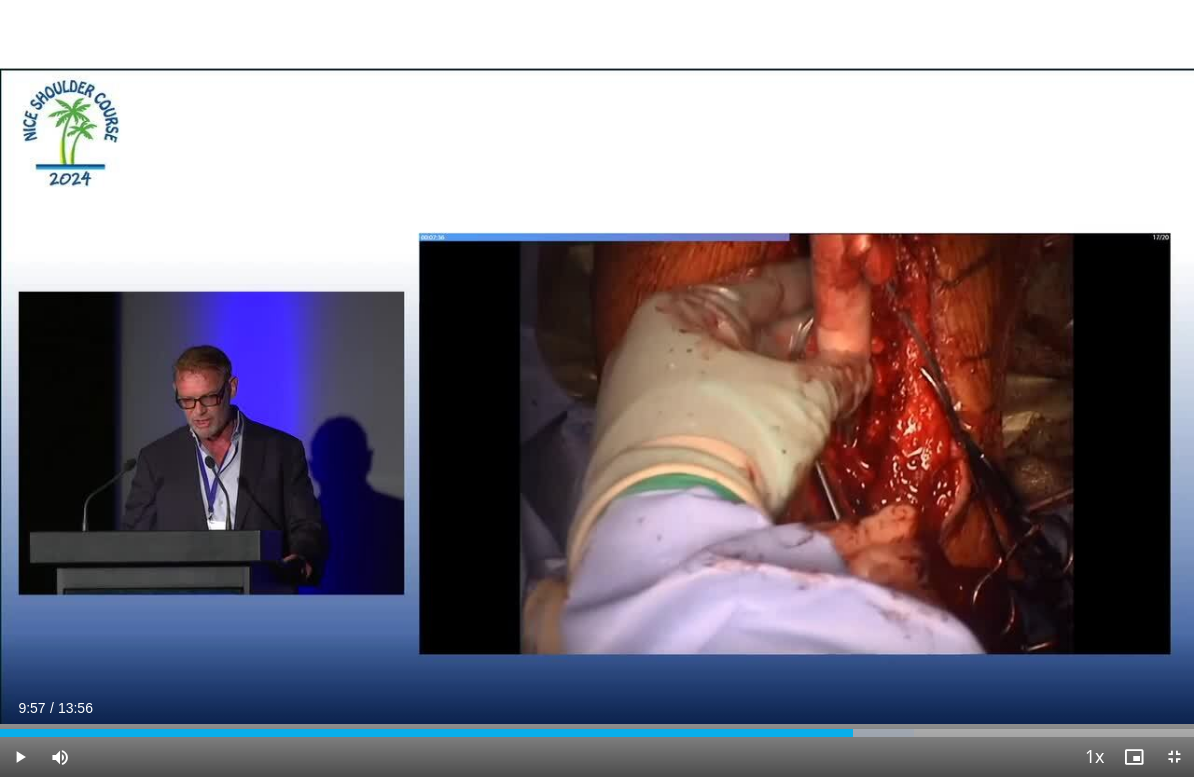 click at bounding box center (20, 757) 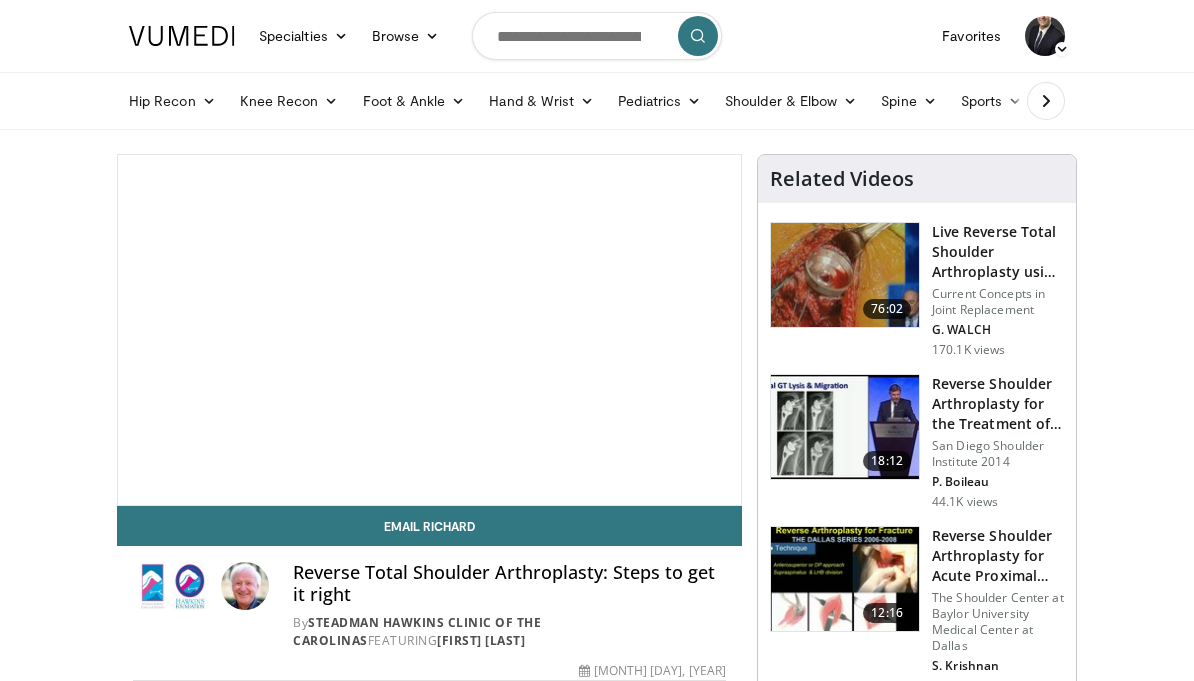 scroll, scrollTop: 0, scrollLeft: 0, axis: both 